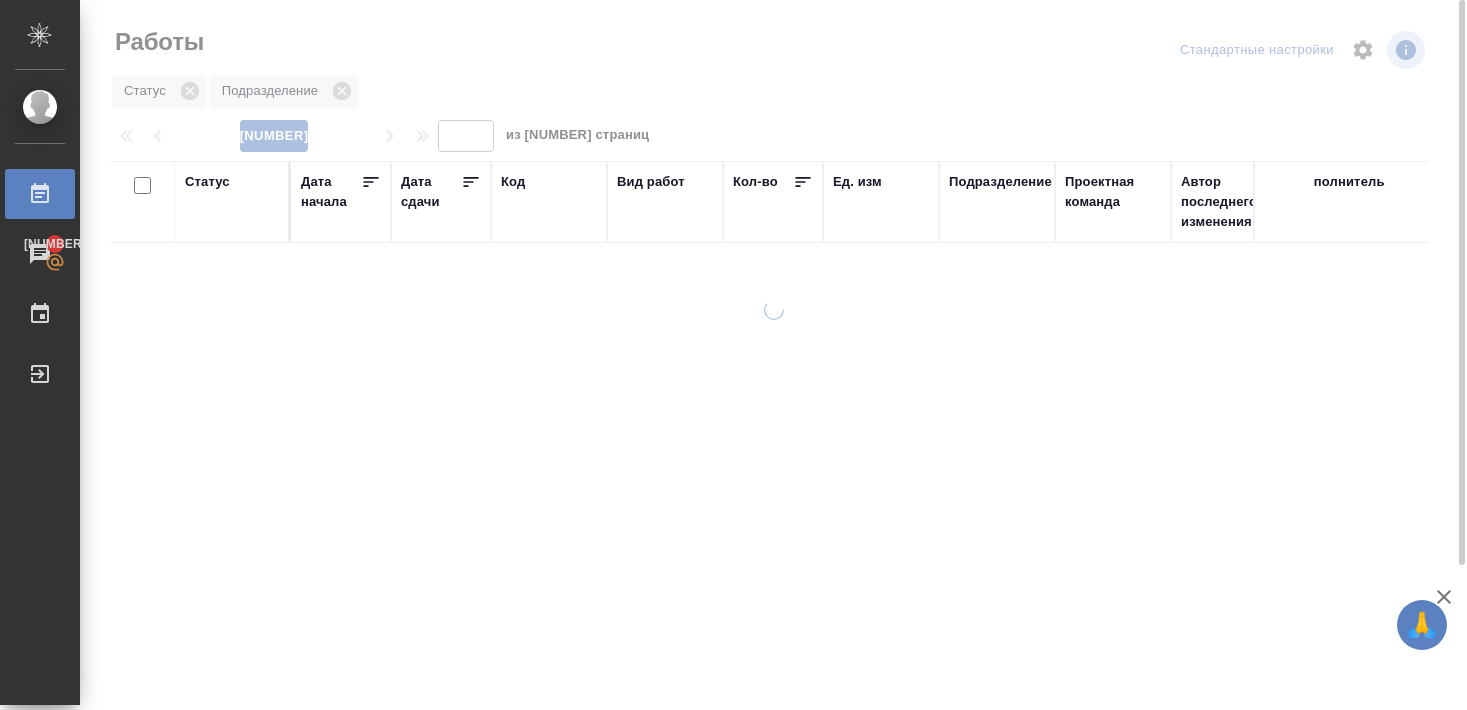 scroll, scrollTop: 0, scrollLeft: 0, axis: both 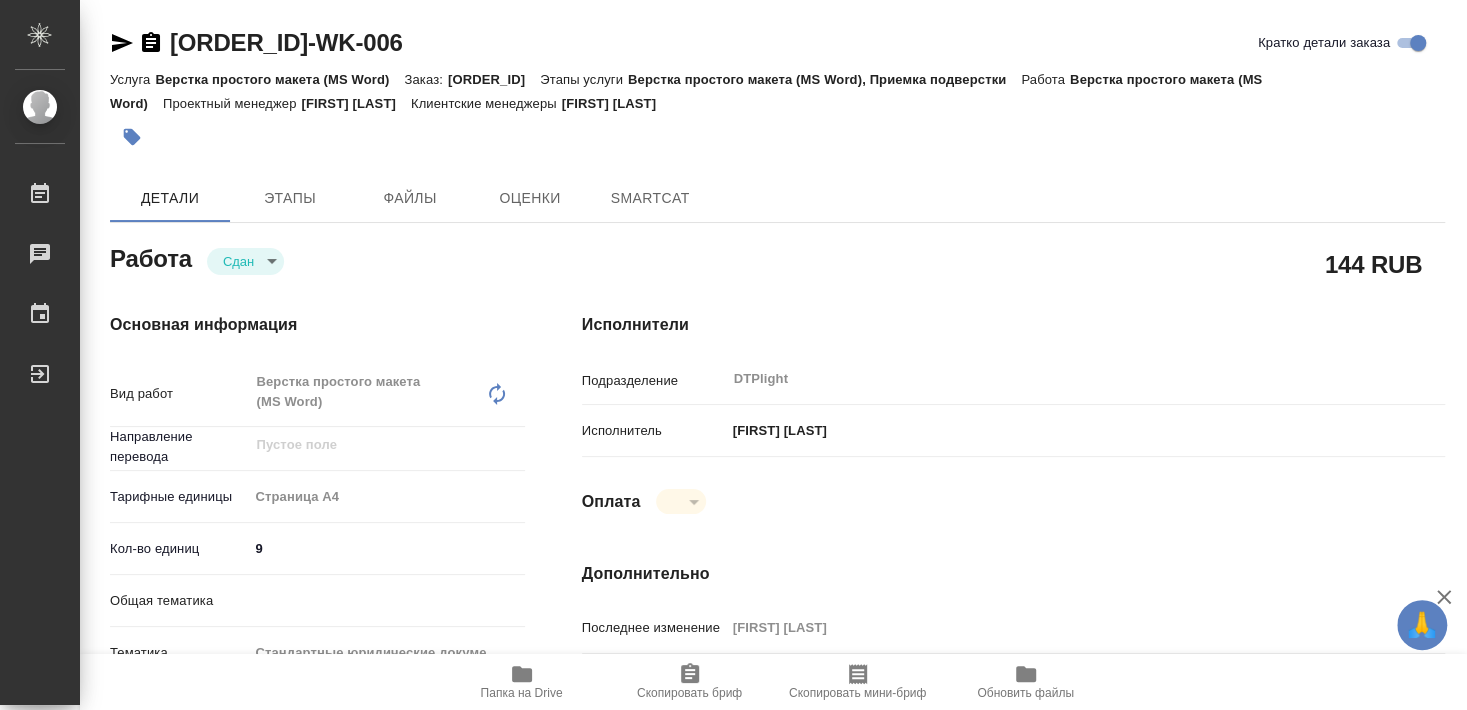 type on "x" 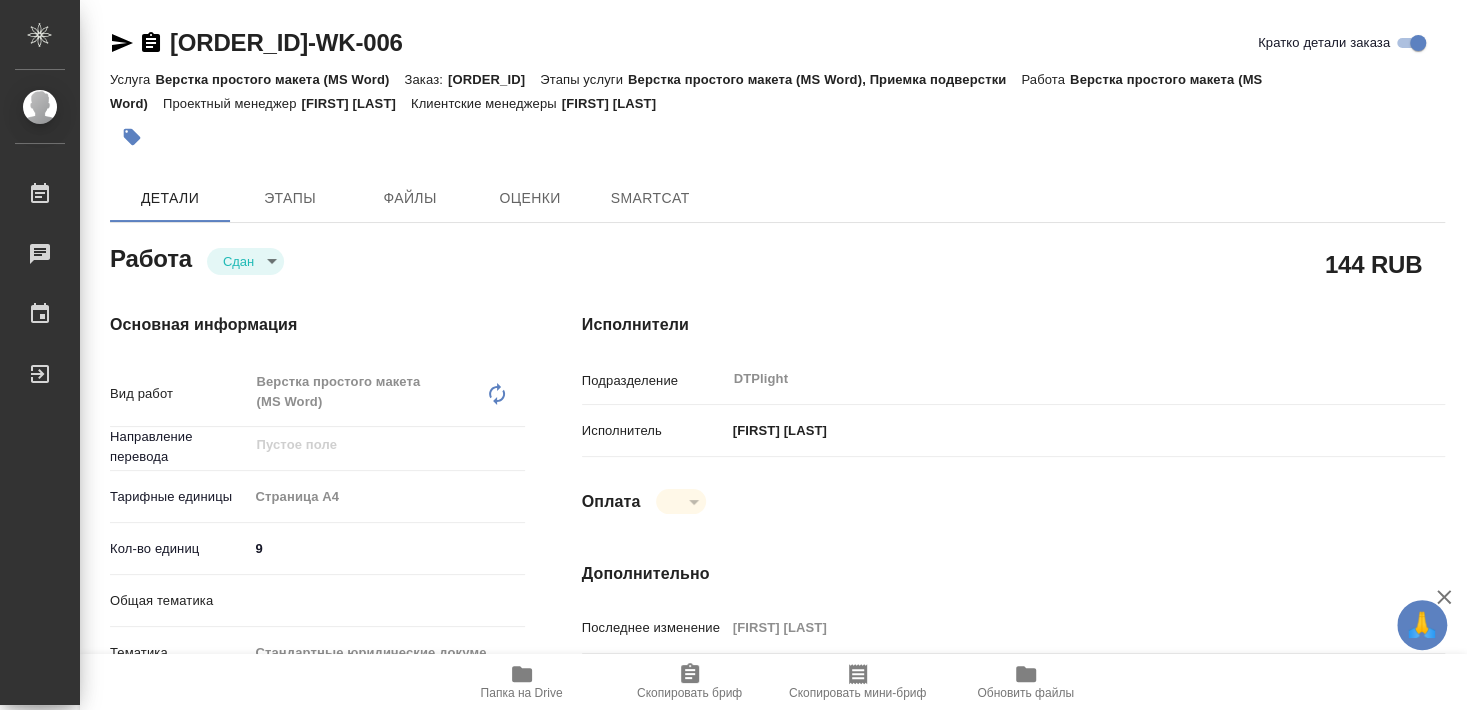 type on "x" 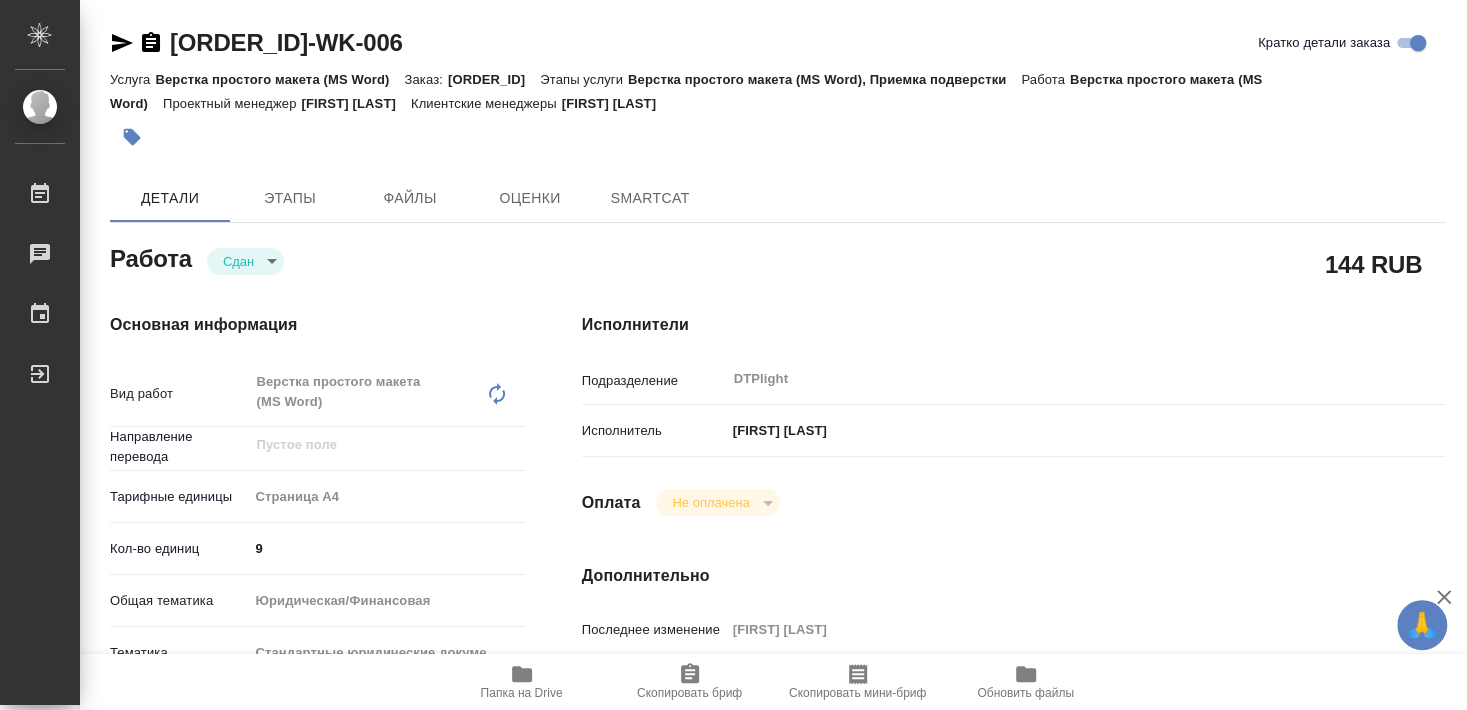 type on "x" 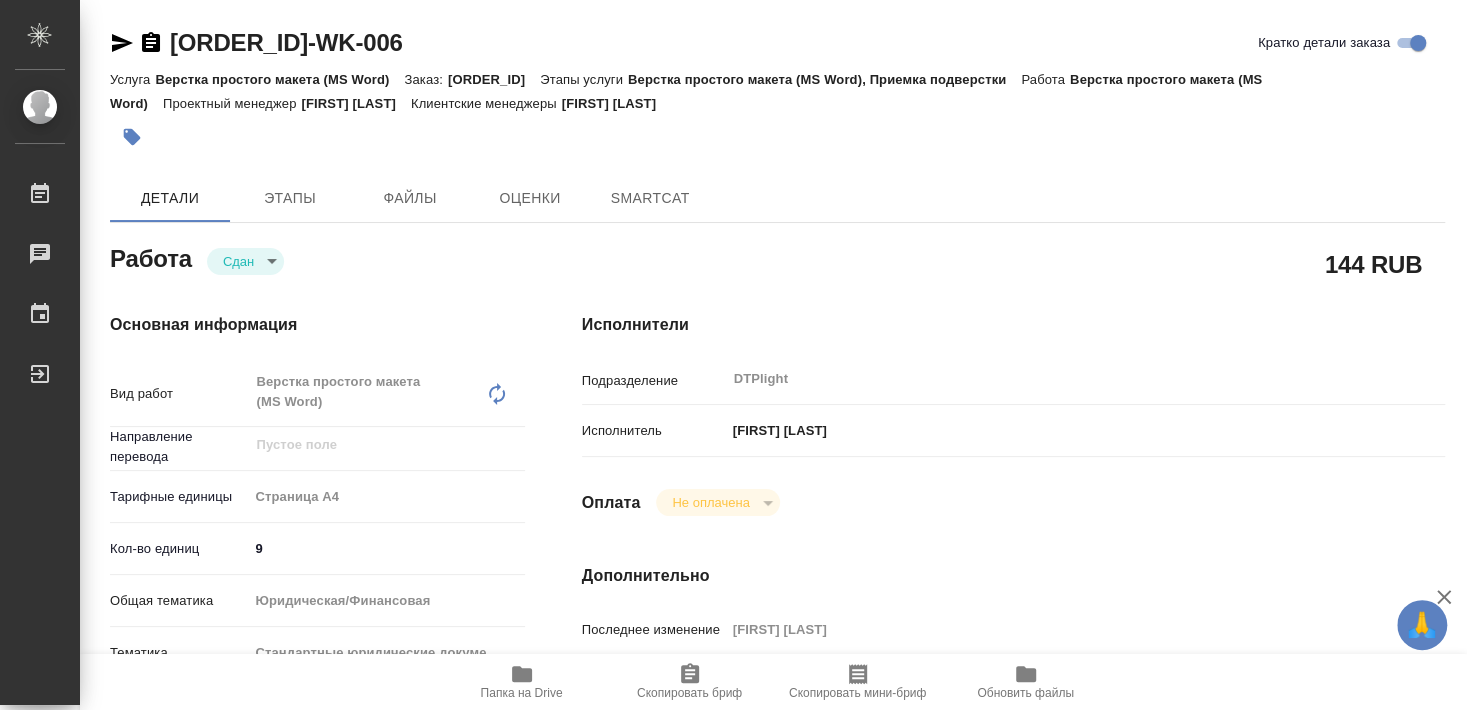 type on "x" 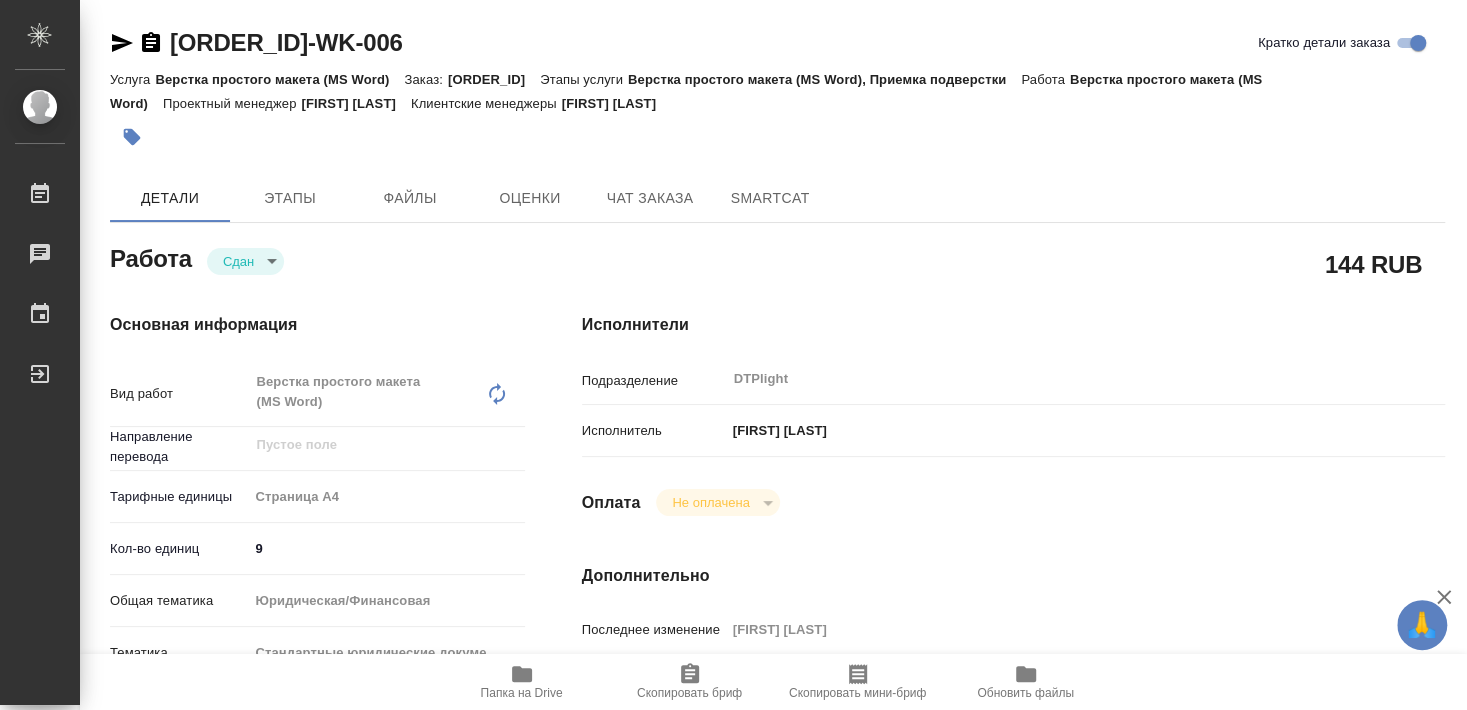 type on "x" 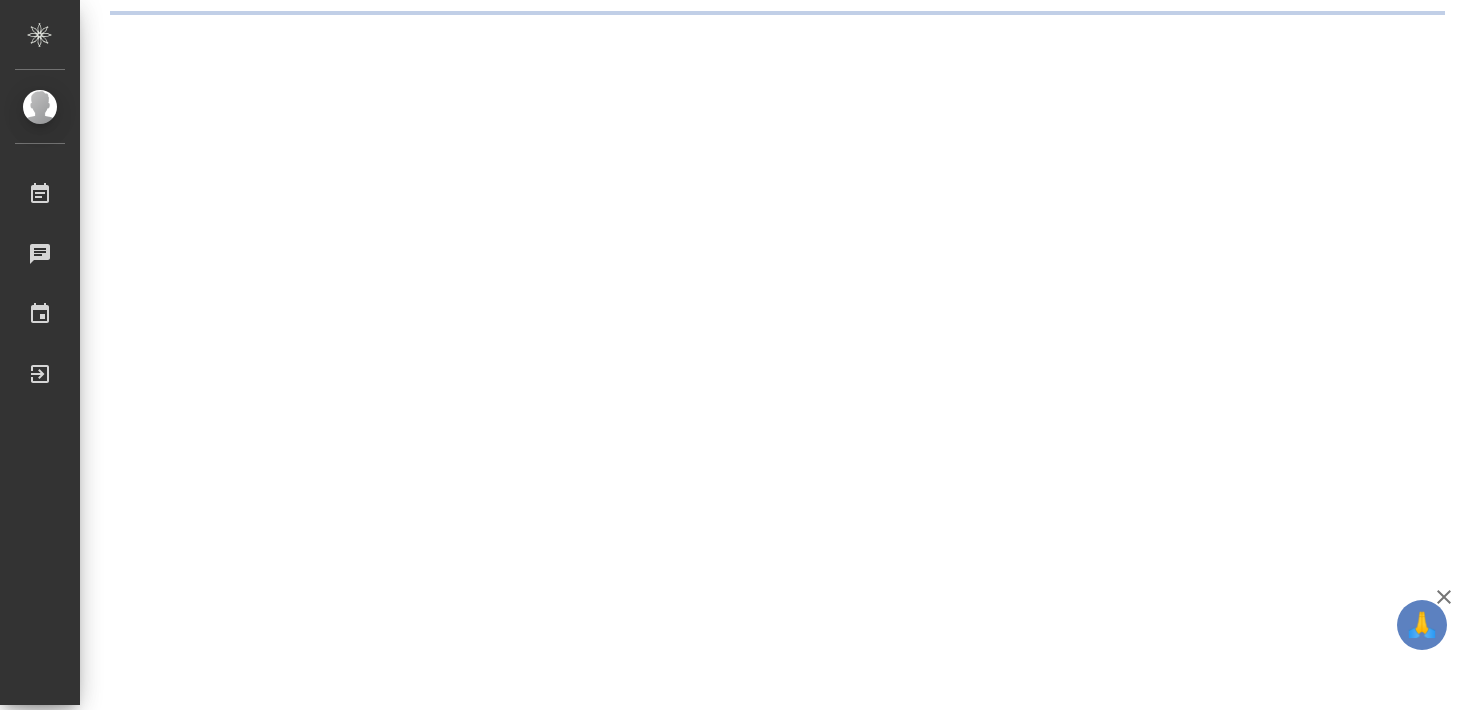 scroll, scrollTop: 0, scrollLeft: 0, axis: both 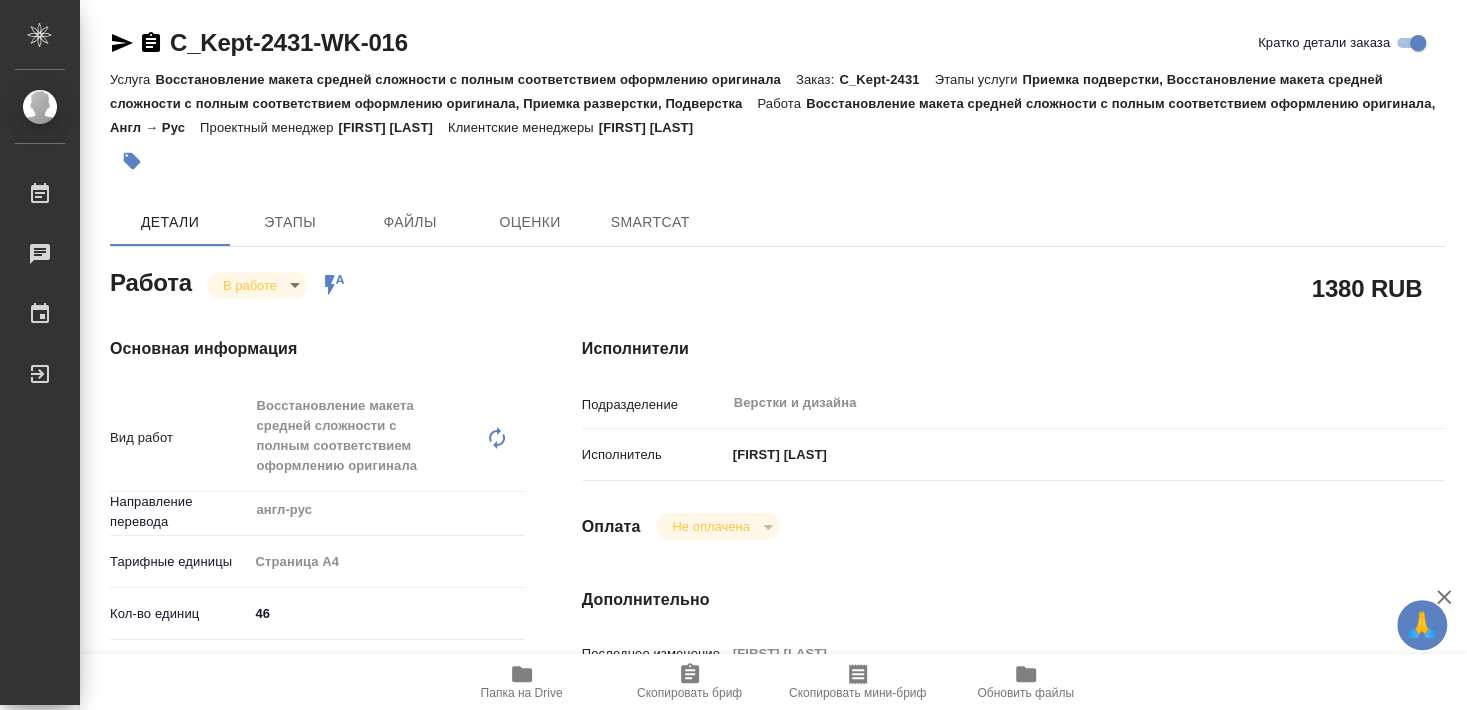 type on "x" 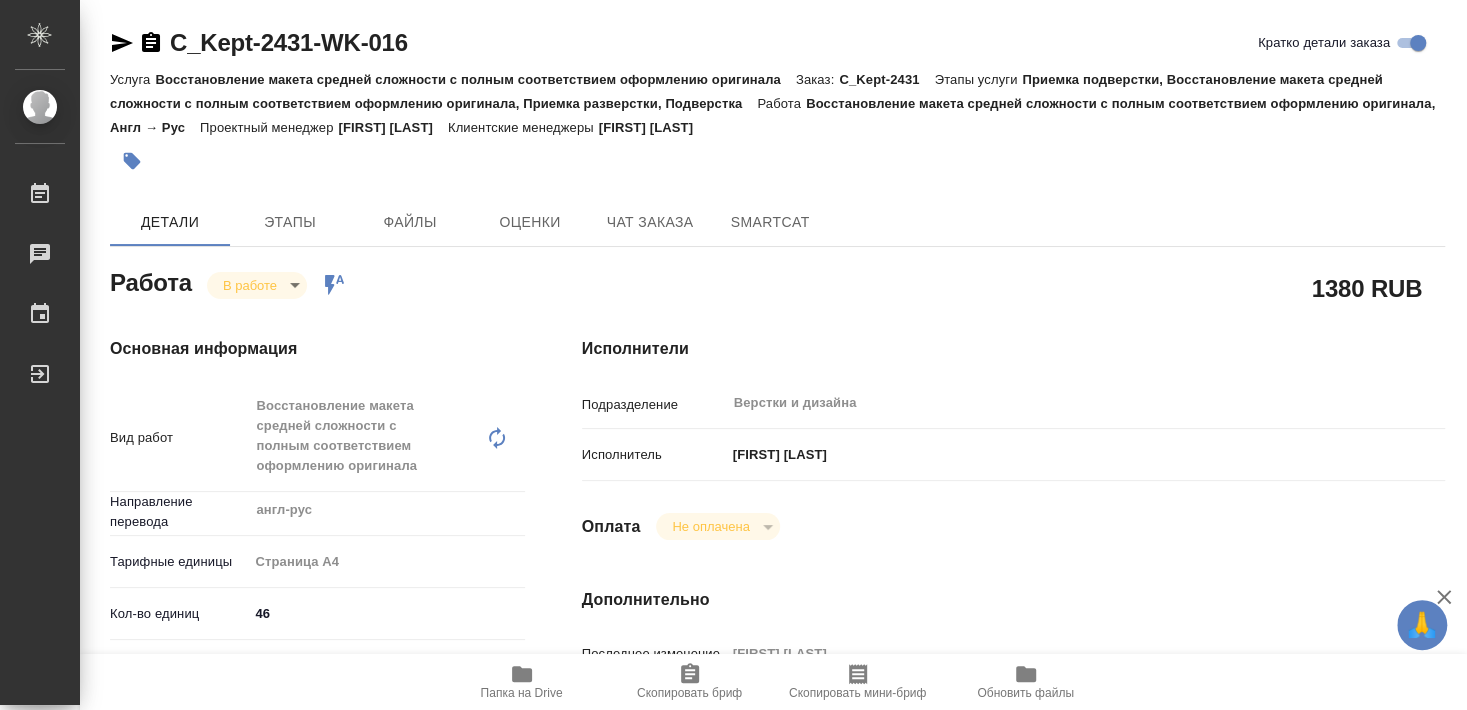 type on "x" 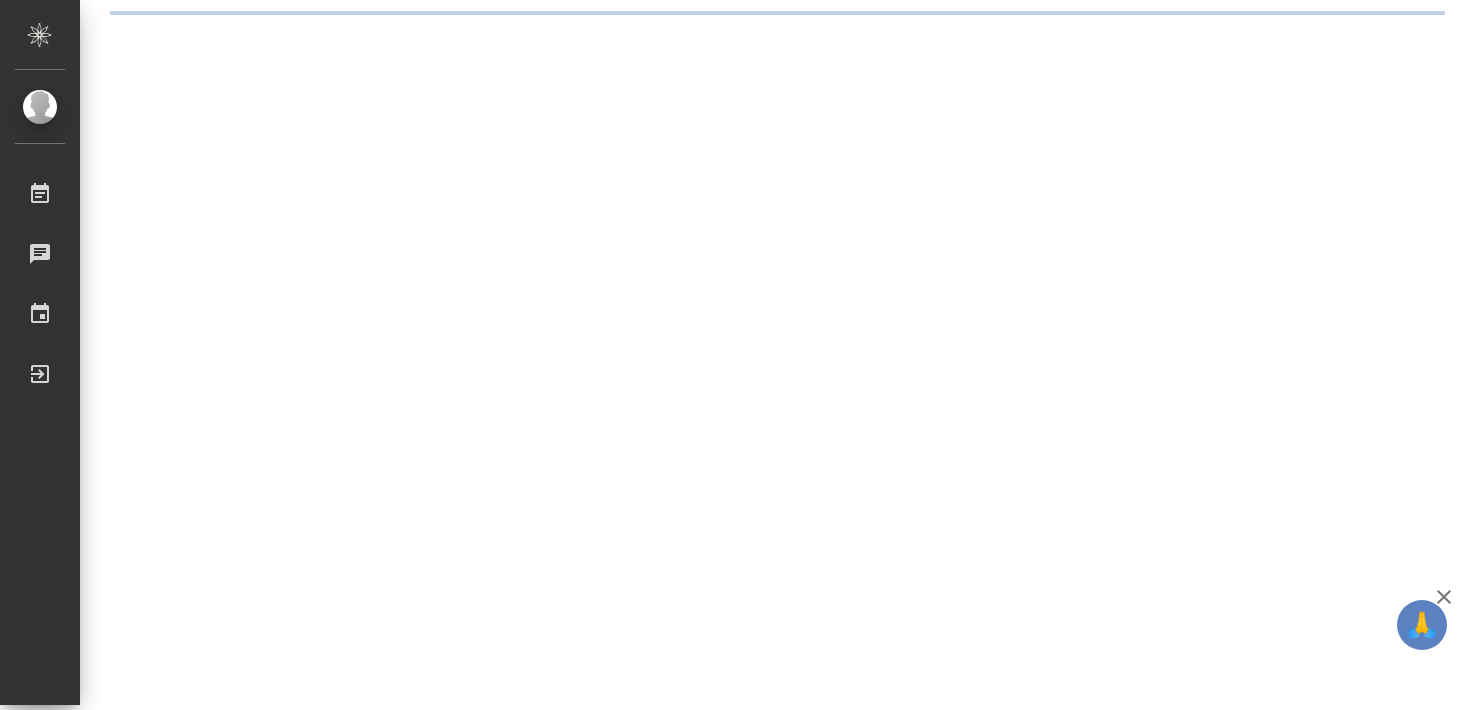 scroll, scrollTop: 0, scrollLeft: 0, axis: both 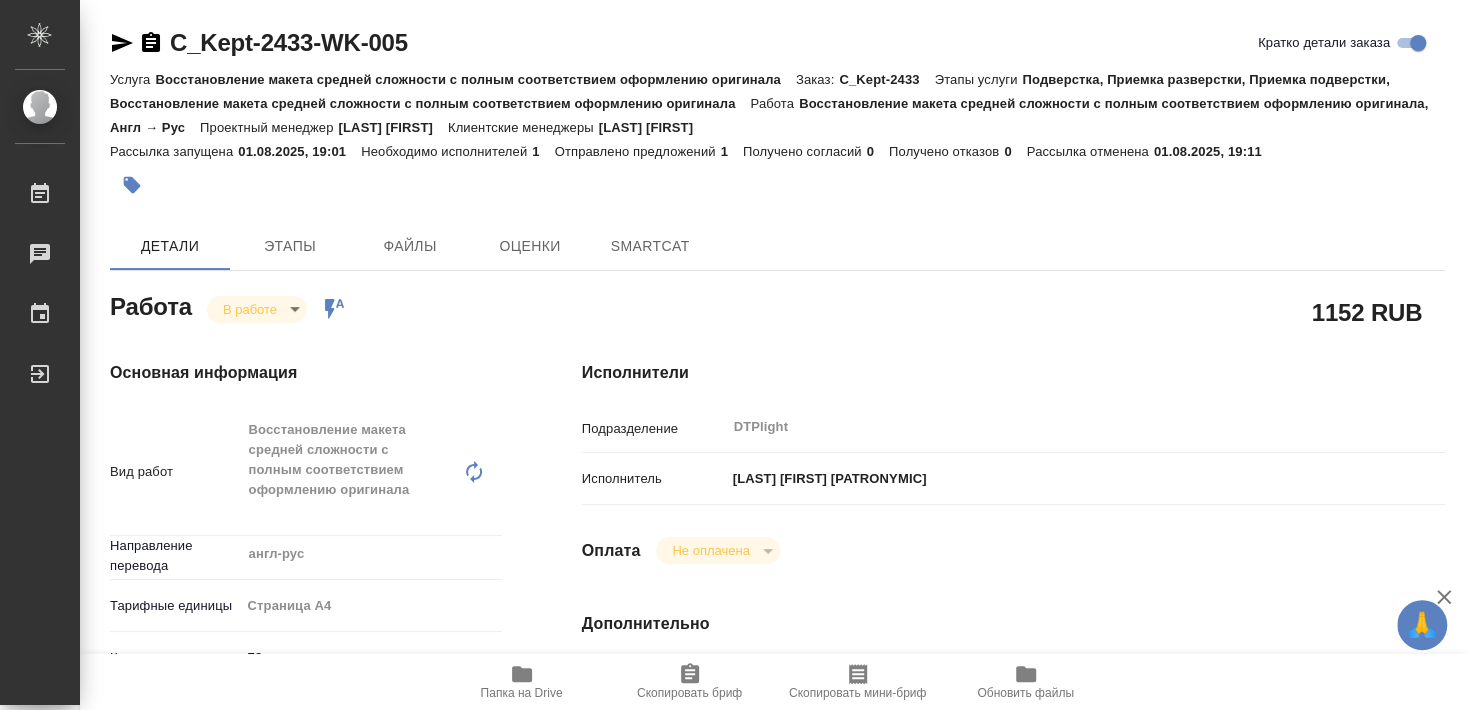 type on "x" 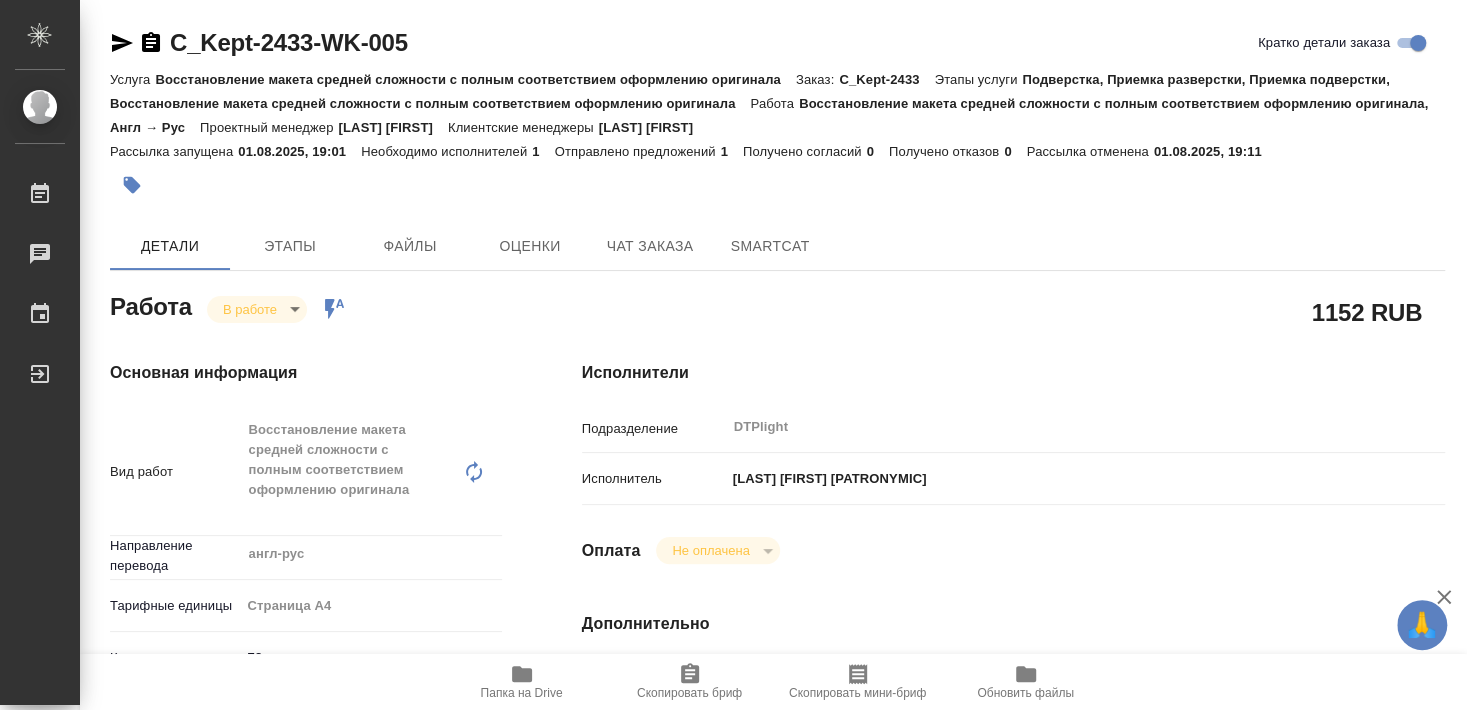 type on "x" 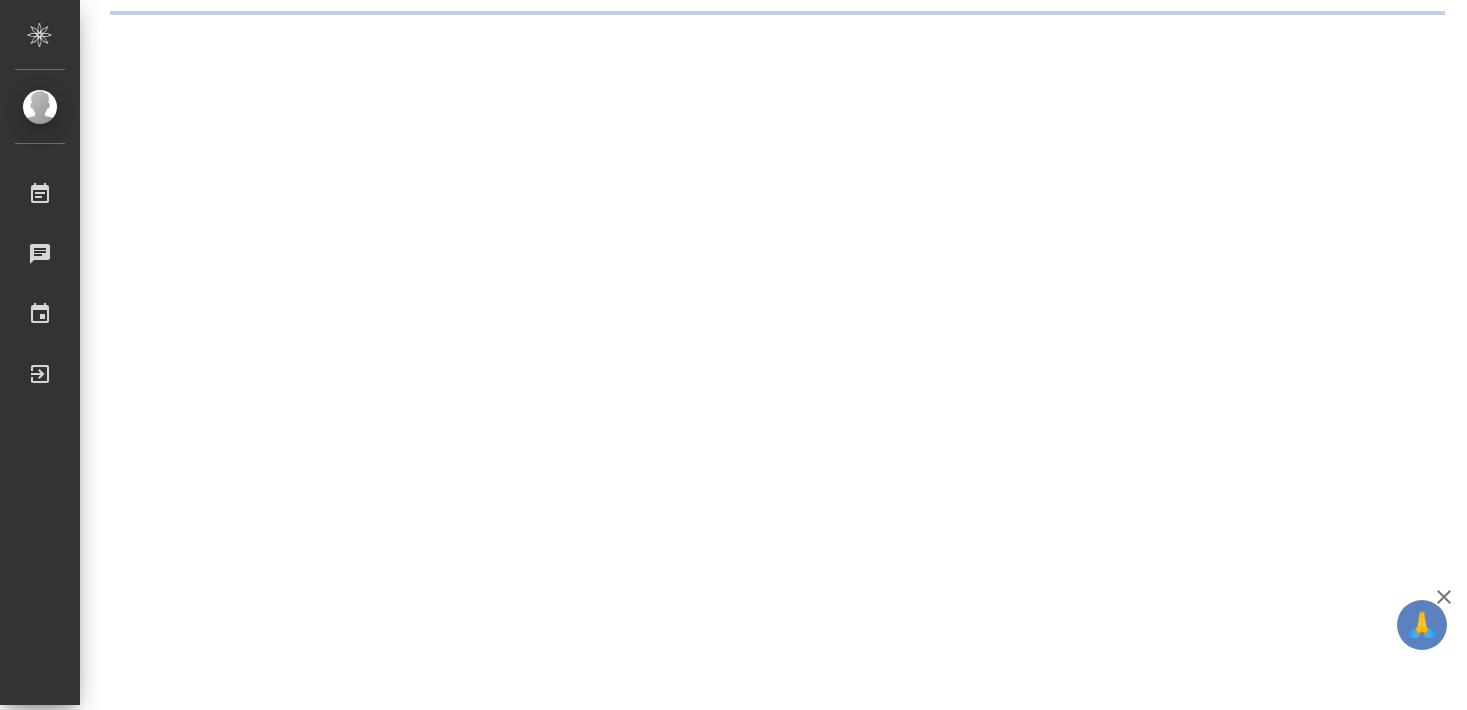 scroll, scrollTop: 0, scrollLeft: 0, axis: both 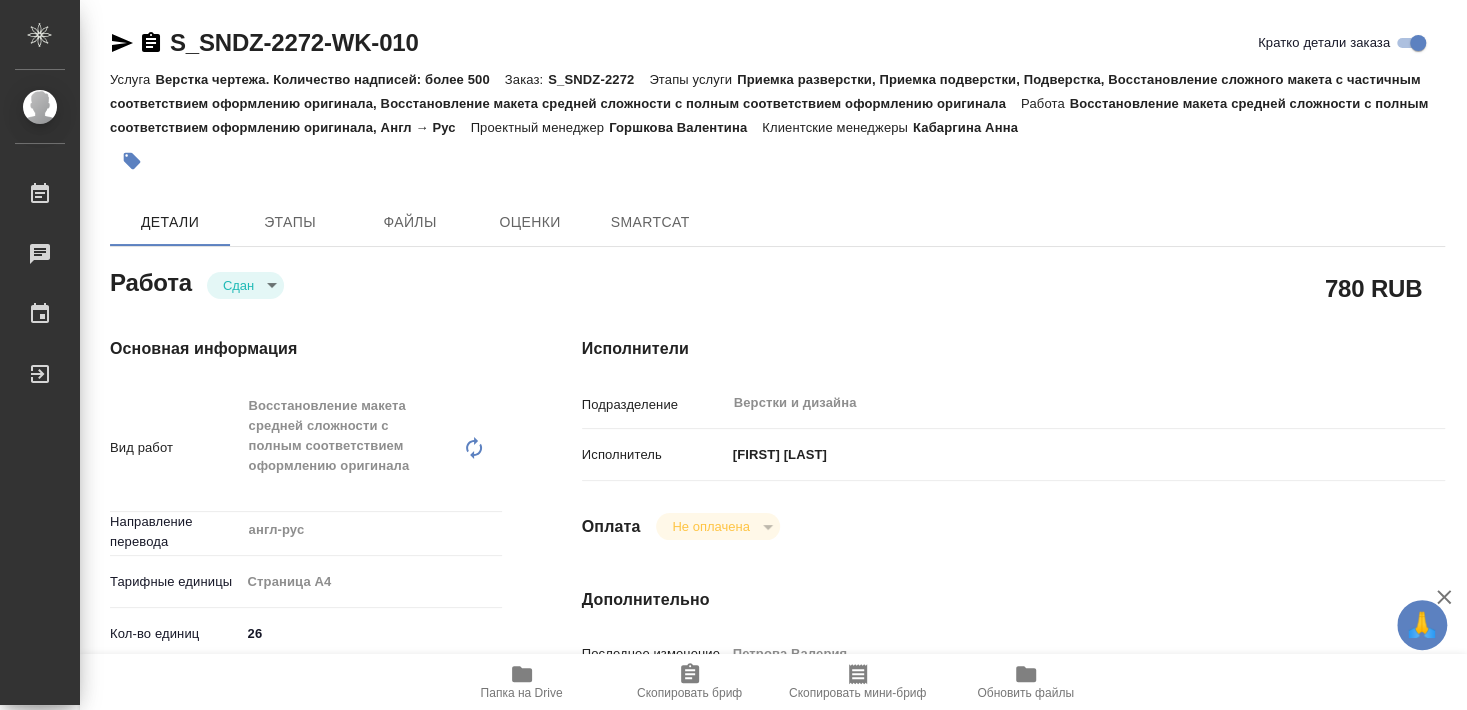 type on "x" 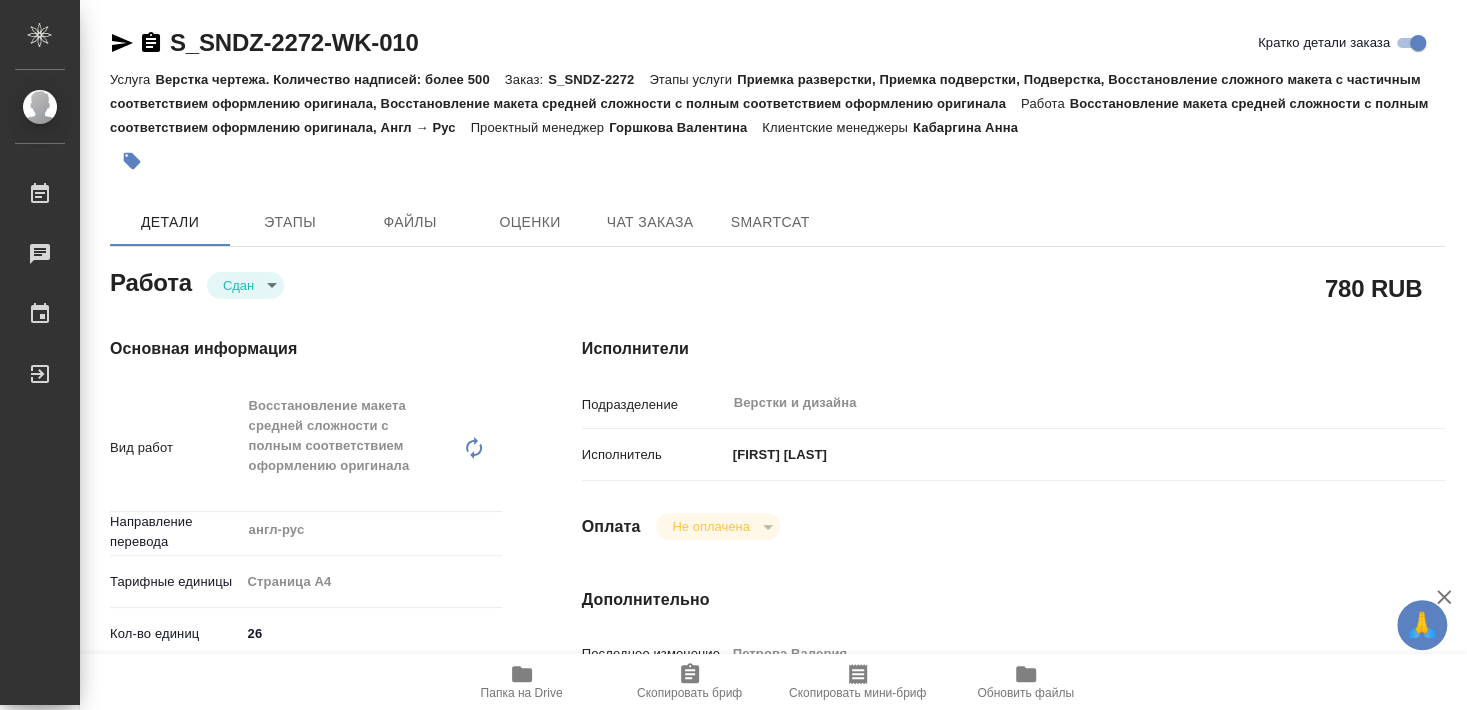 type on "x" 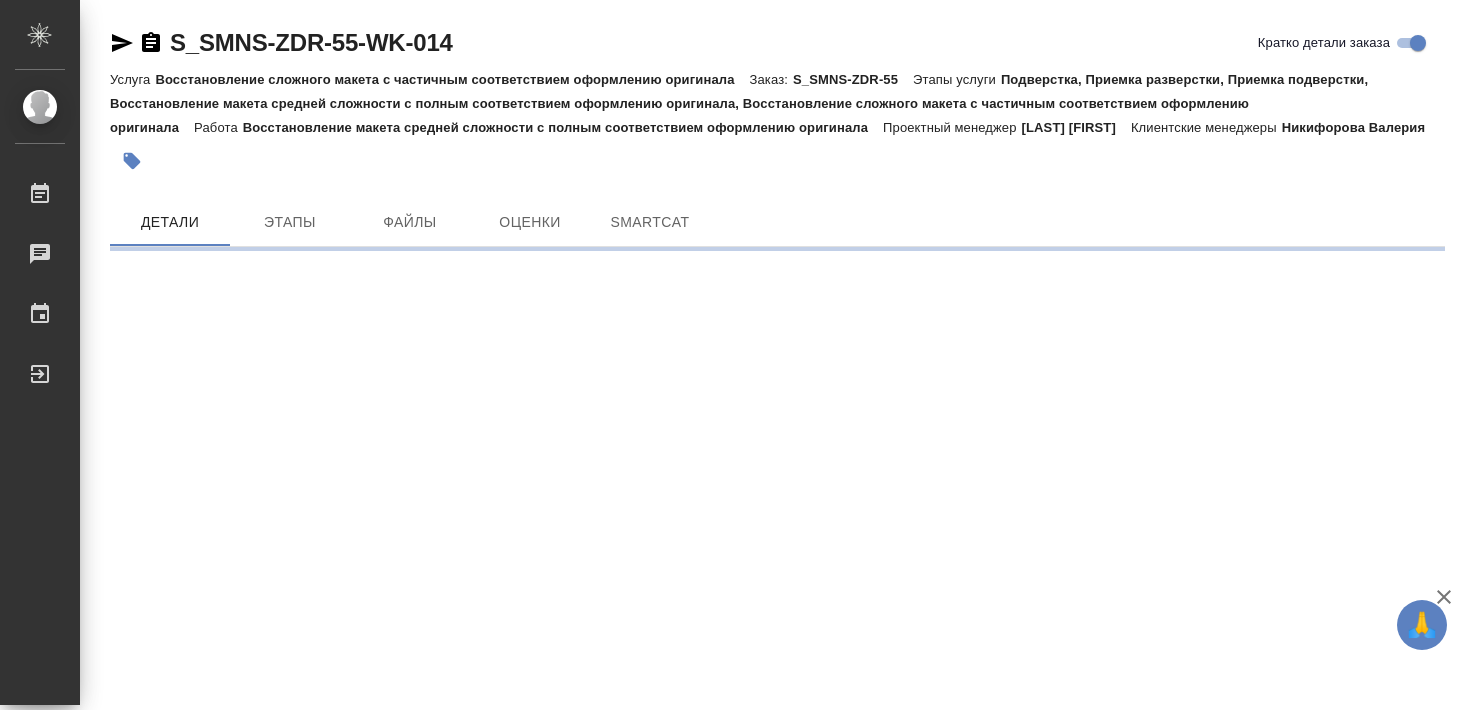 scroll, scrollTop: 0, scrollLeft: 0, axis: both 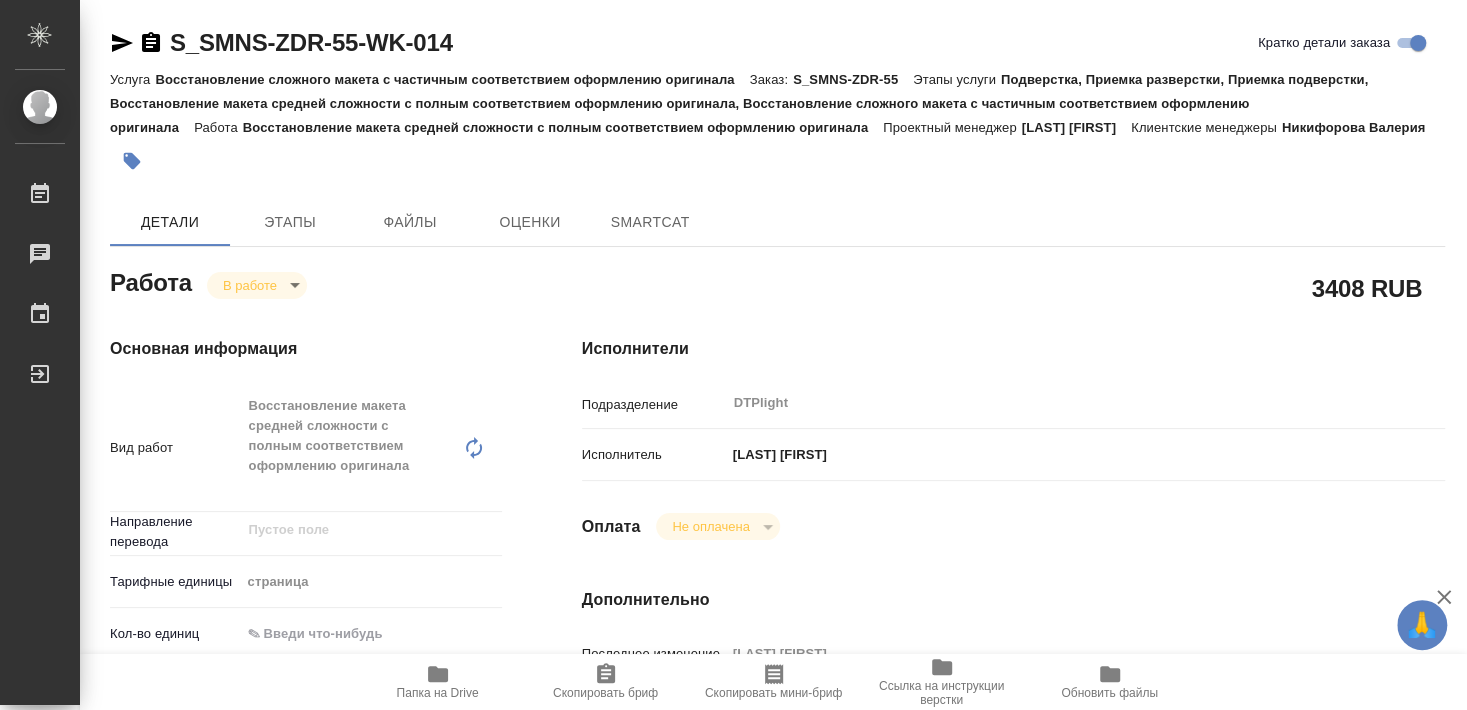 type on "x" 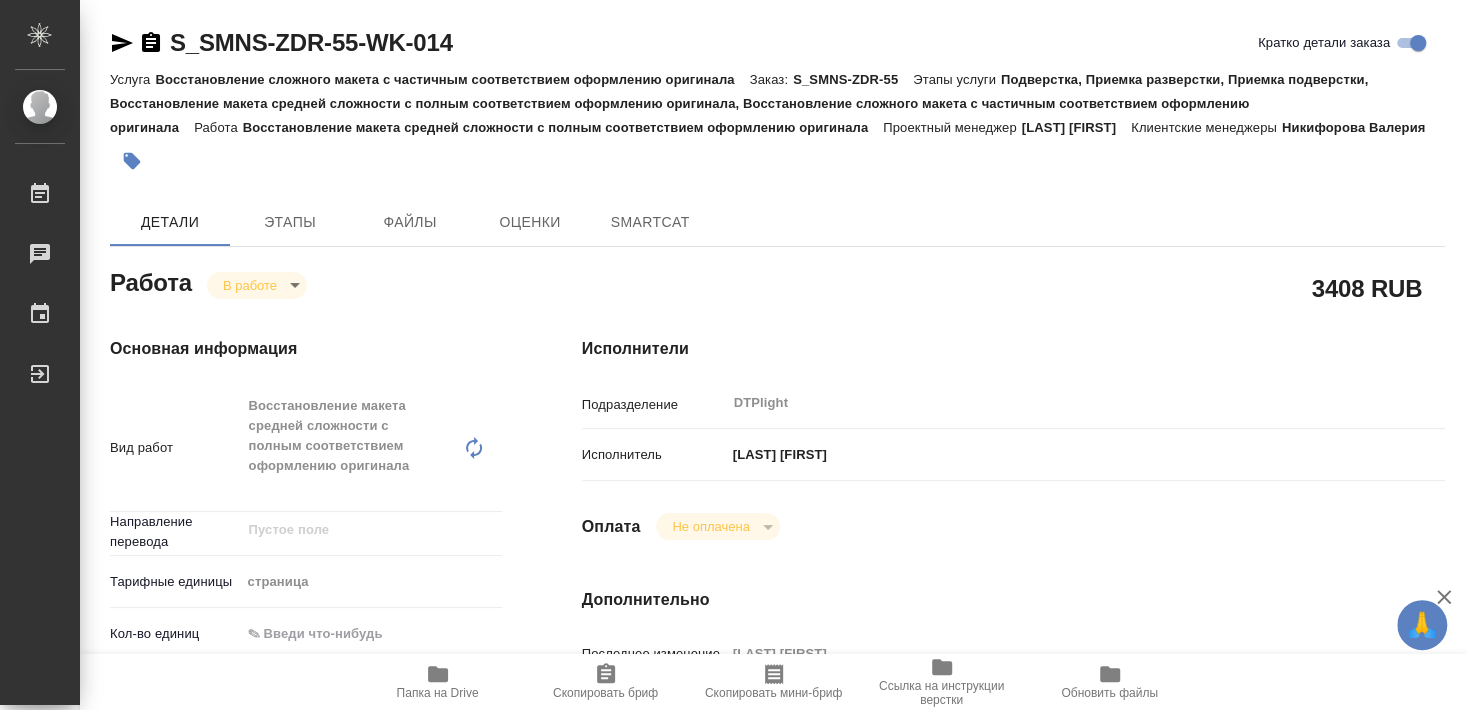type on "x" 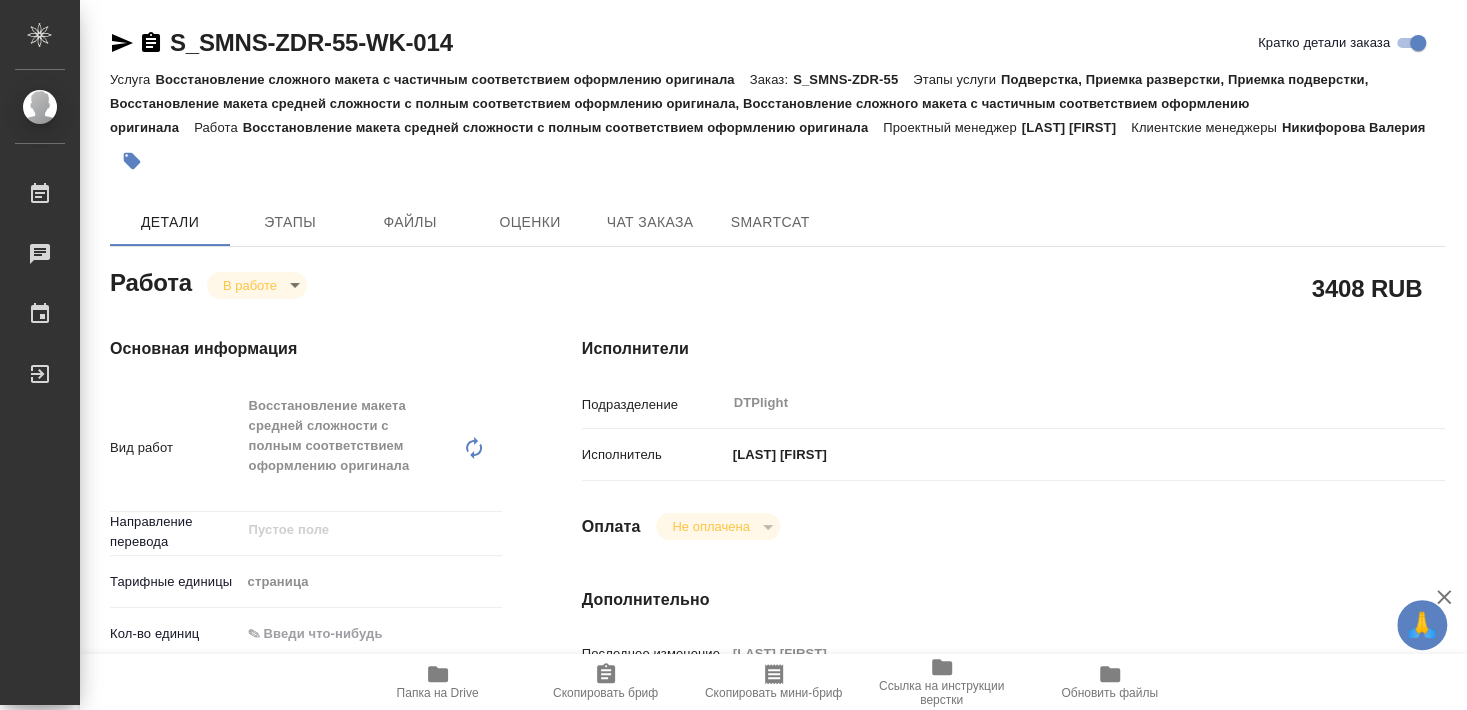 type on "x" 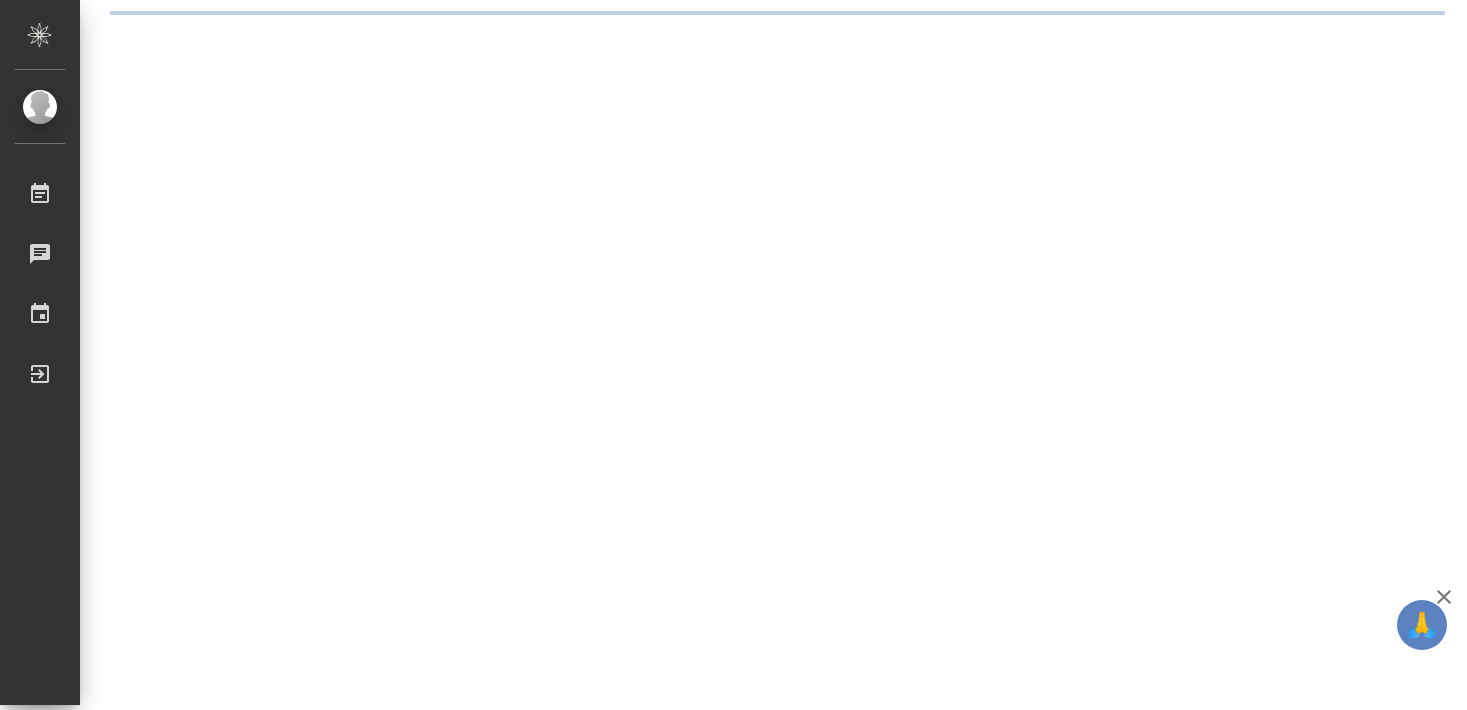 scroll, scrollTop: 0, scrollLeft: 0, axis: both 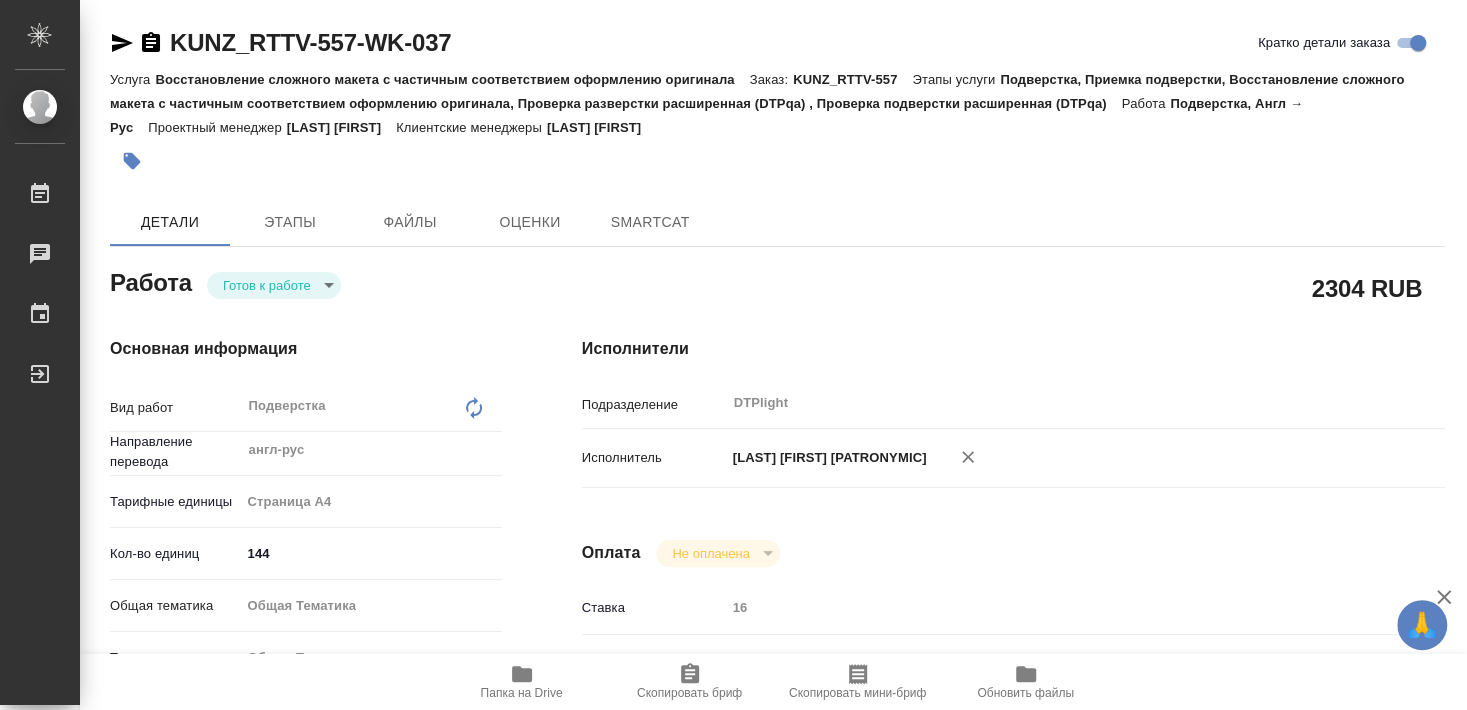 type on "x" 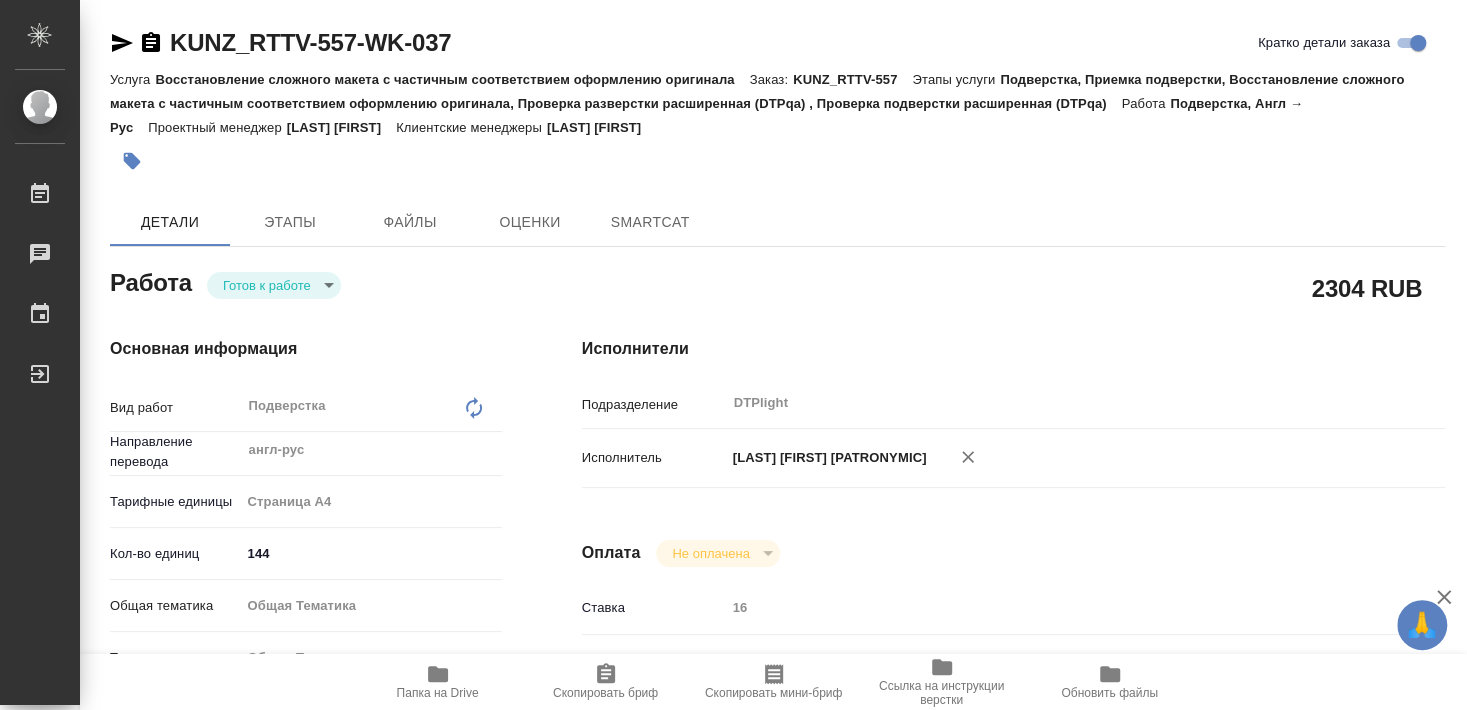 type on "x" 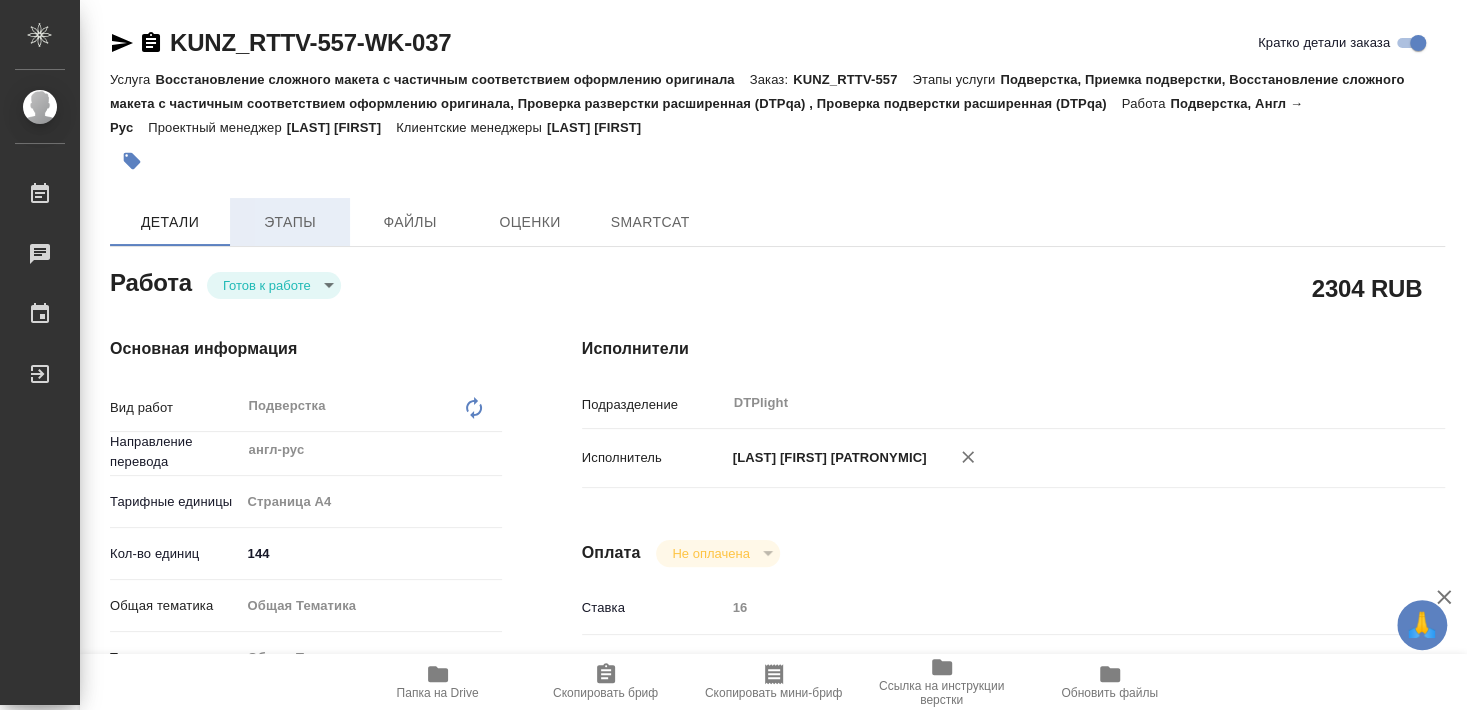 type on "x" 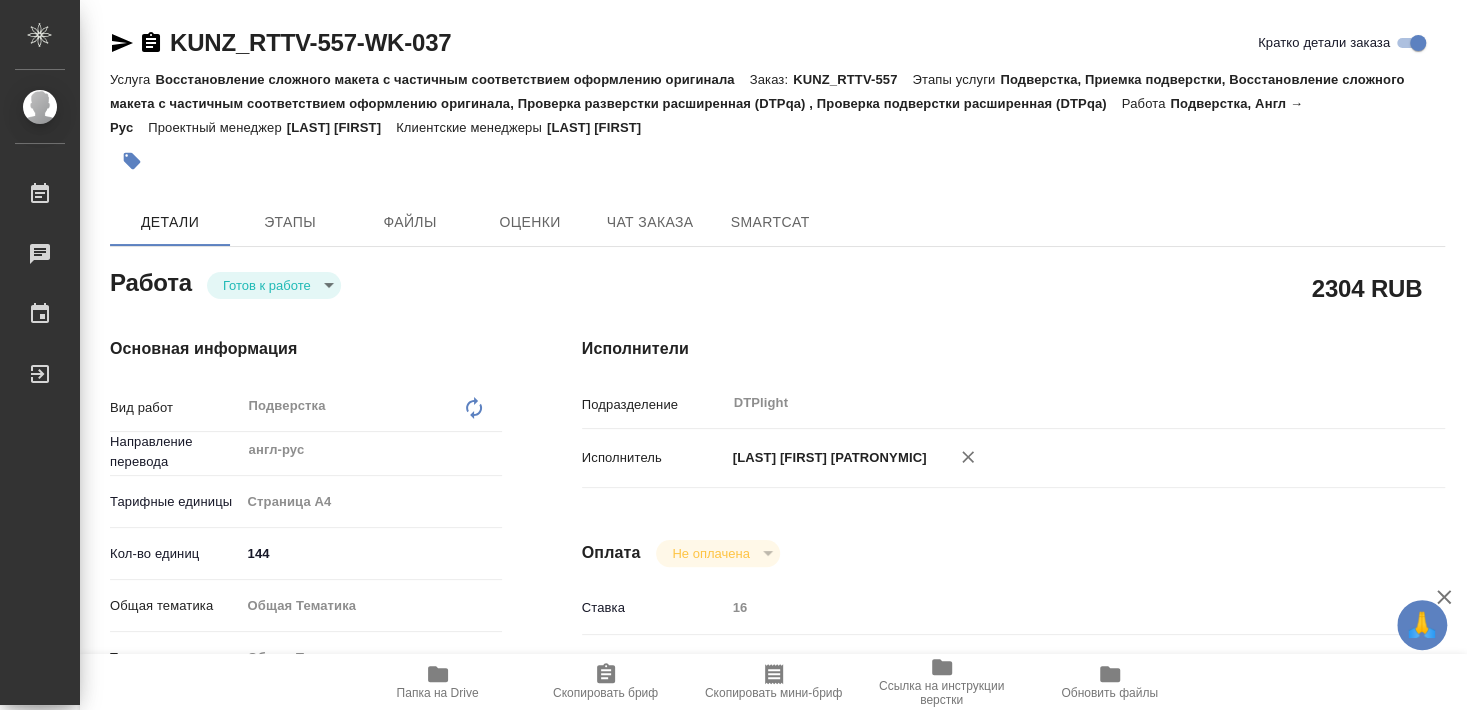 type on "x" 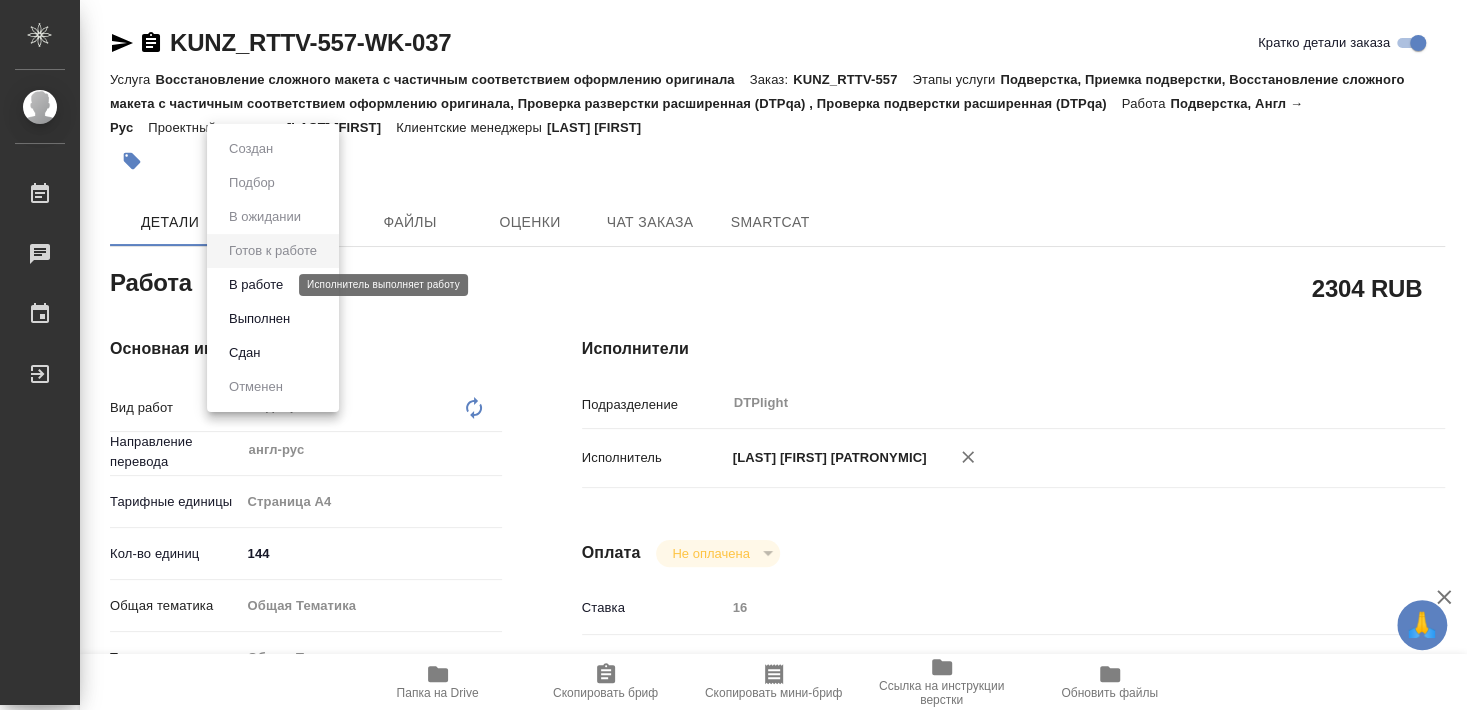 click on "В работе" at bounding box center (256, 285) 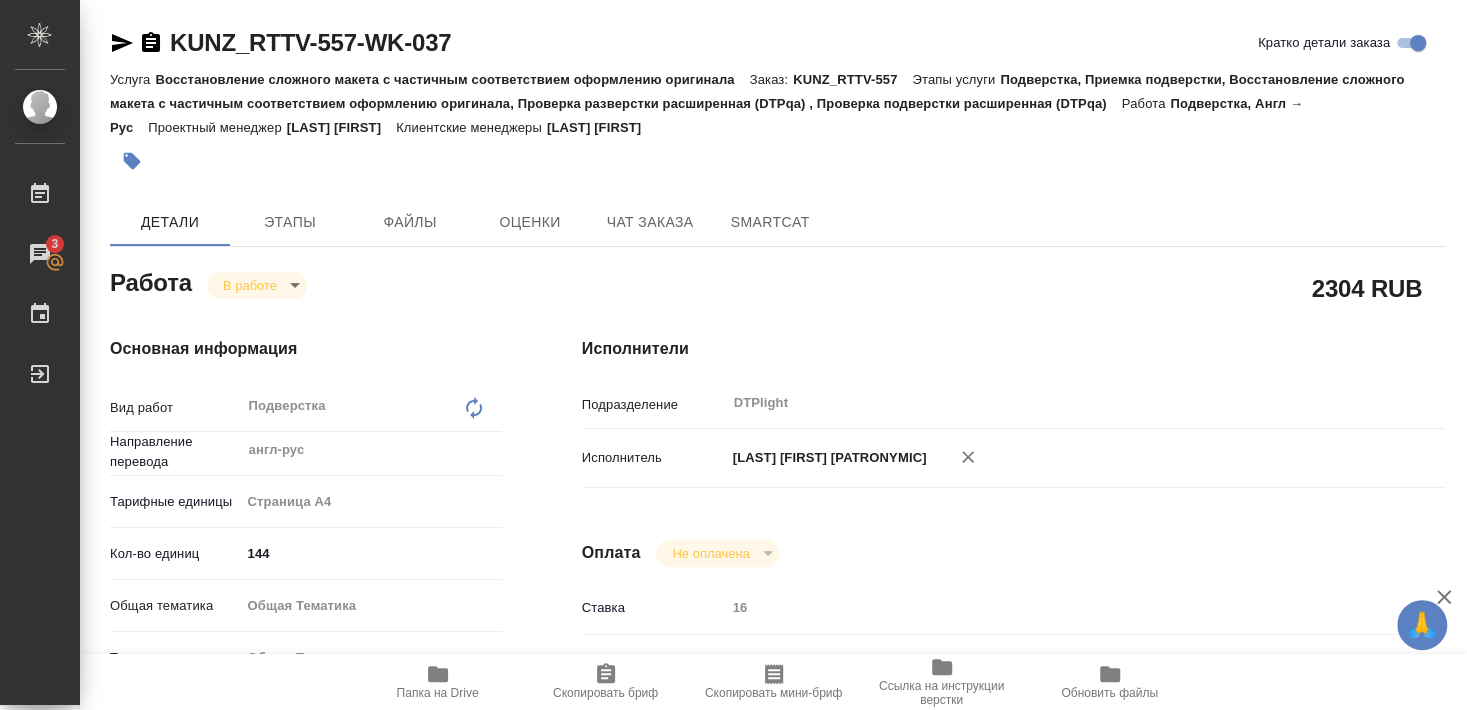 type on "x" 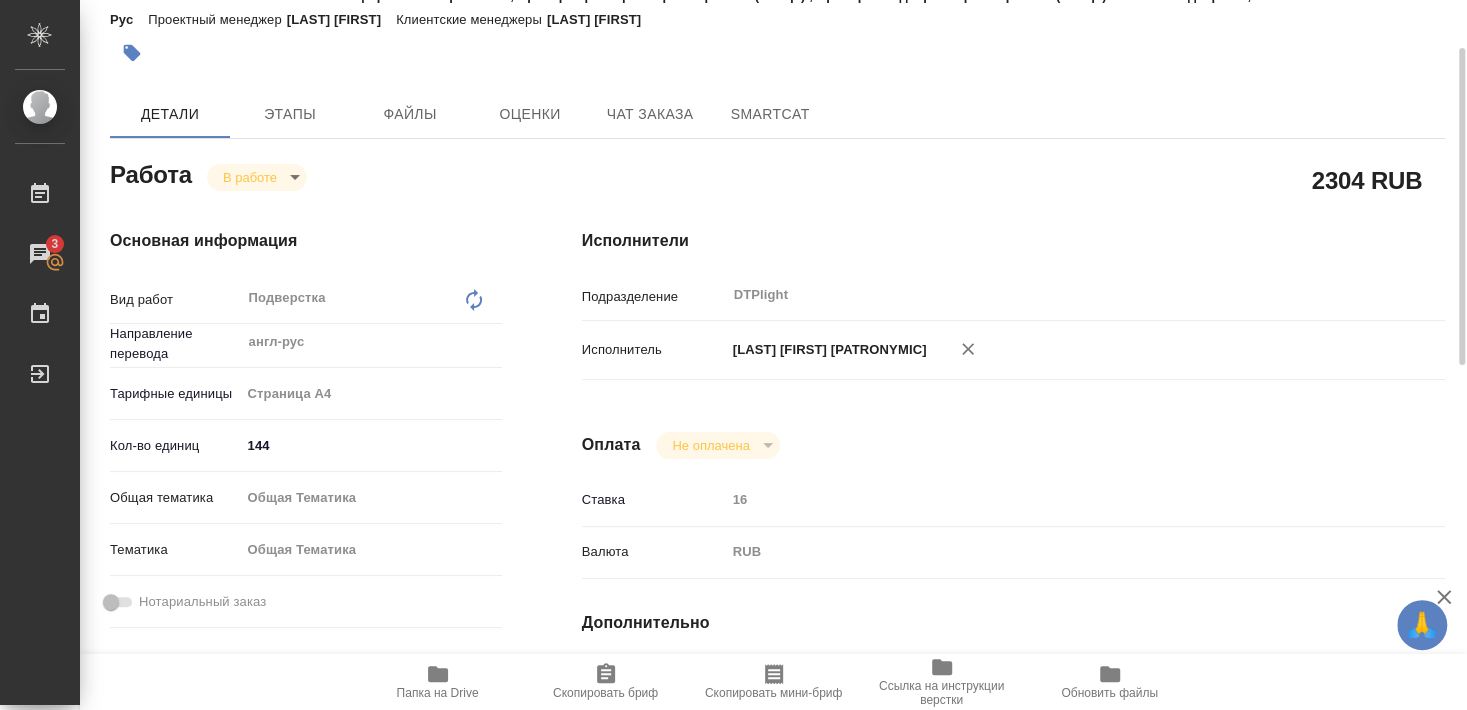 scroll, scrollTop: 0, scrollLeft: 0, axis: both 